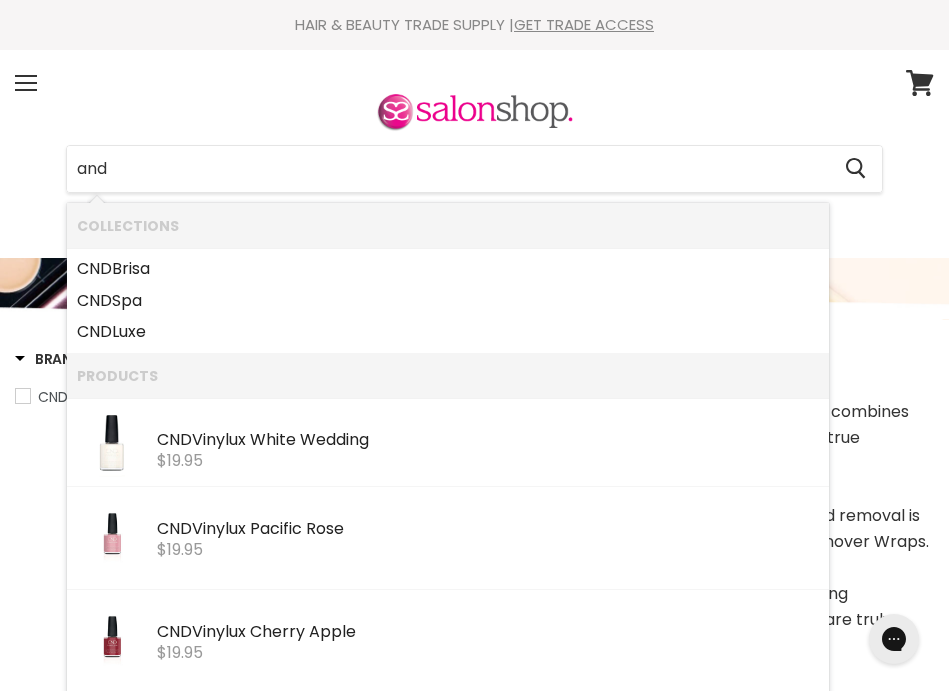 scroll, scrollTop: 0, scrollLeft: 0, axis: both 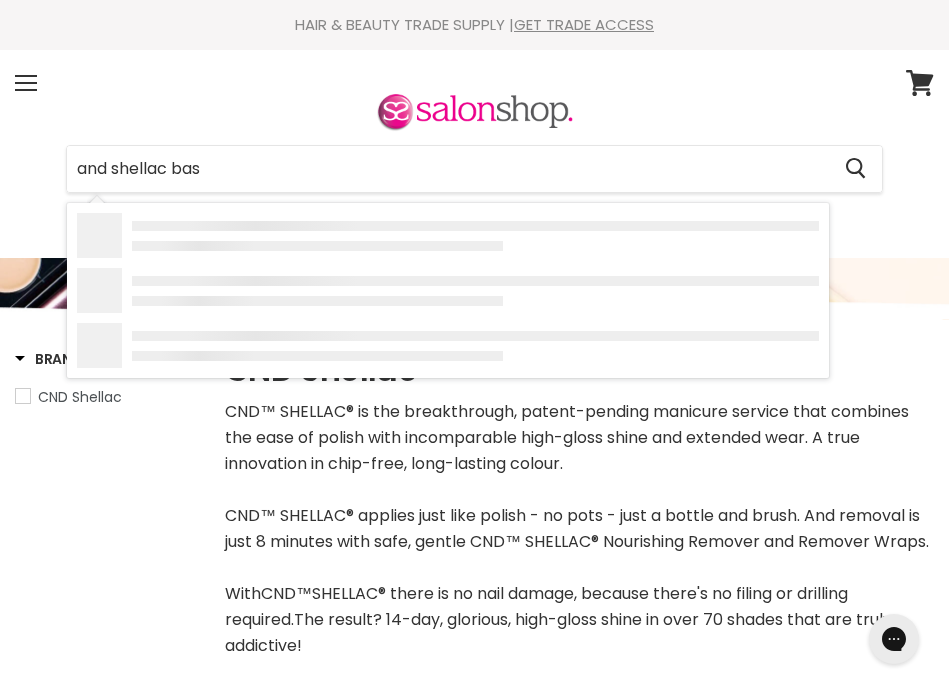 type on "and shellac base" 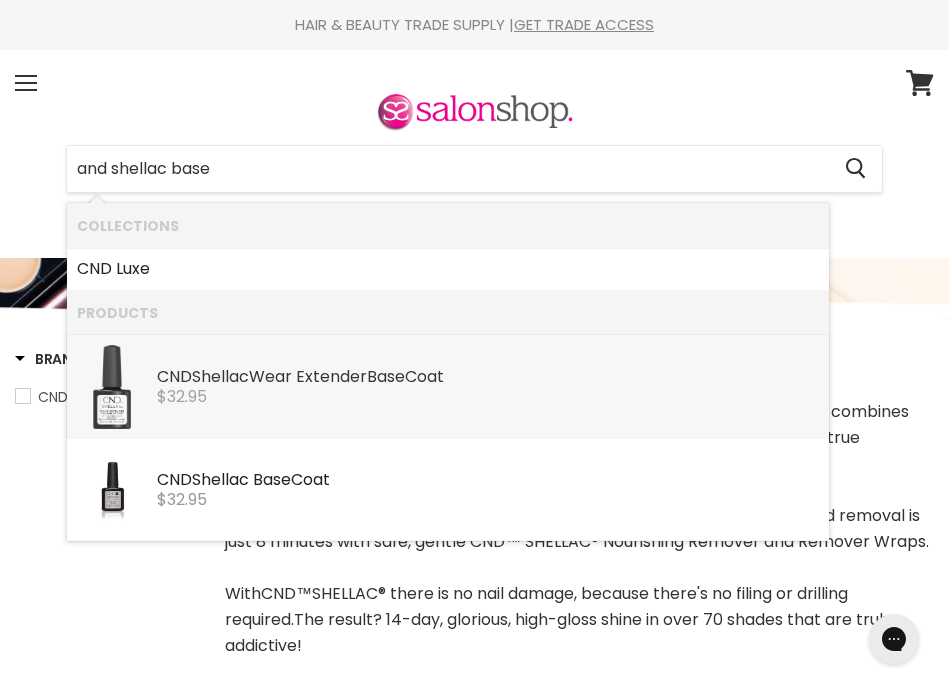 click on "CND  Shellac  Wear Extender  Base  Coat" at bounding box center [488, 378] 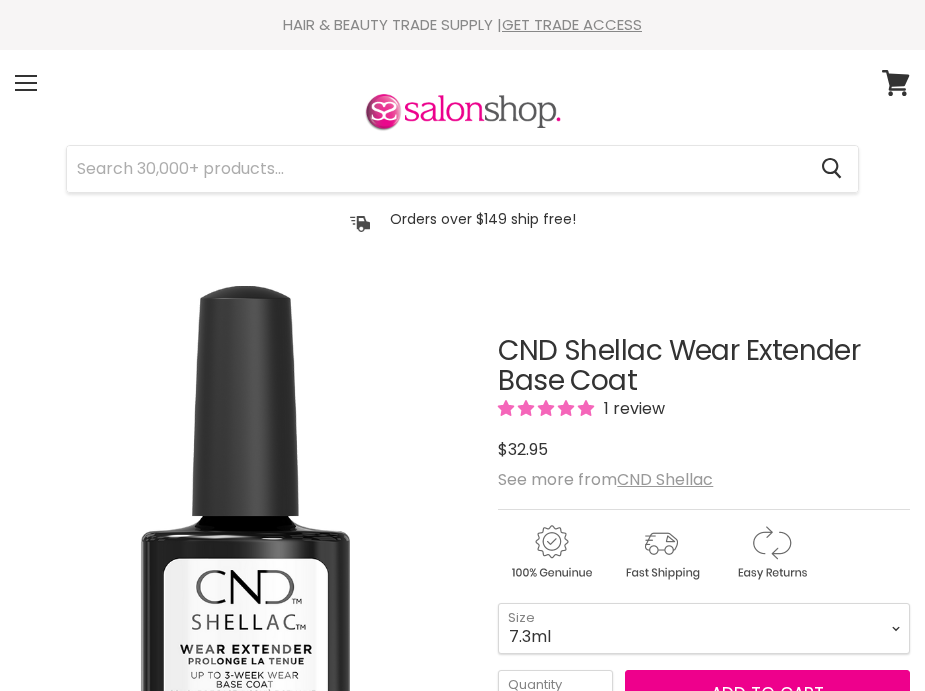 scroll, scrollTop: 0, scrollLeft: 0, axis: both 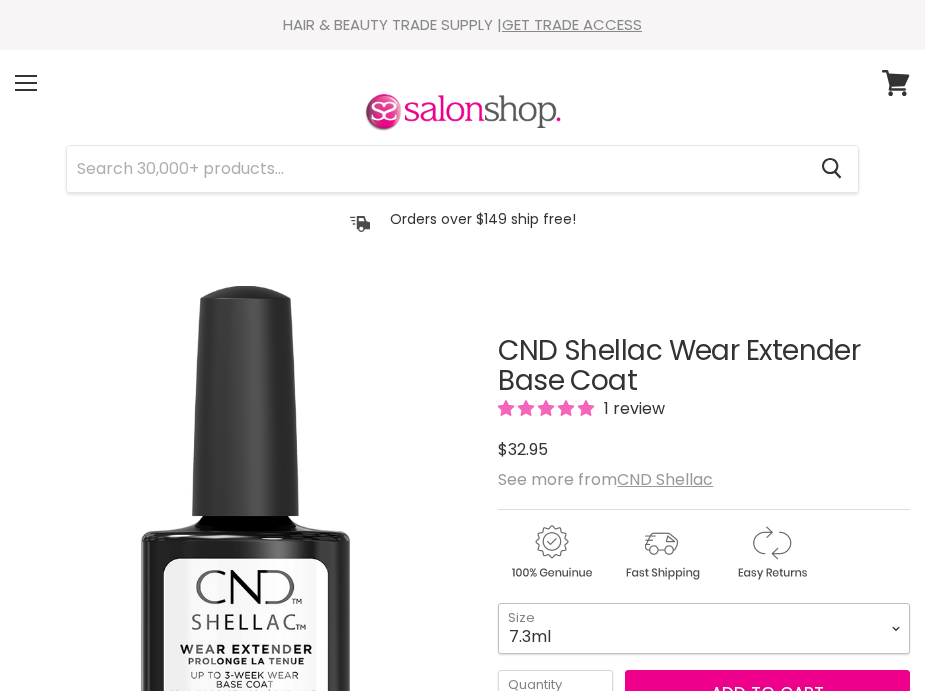click on "7.3ml
12.5ml" at bounding box center [704, 628] 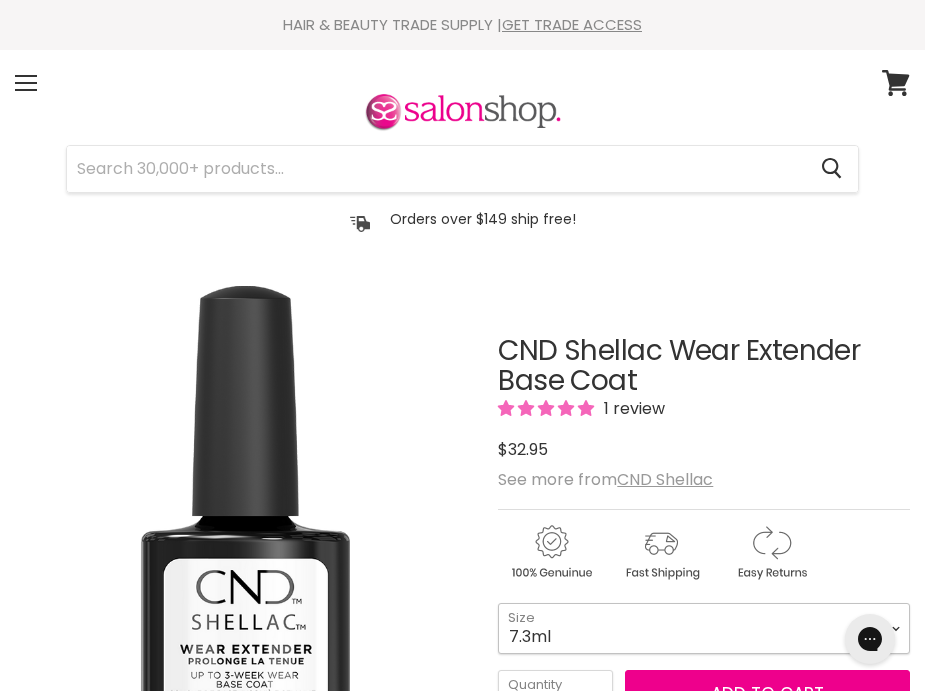 scroll, scrollTop: 0, scrollLeft: 0, axis: both 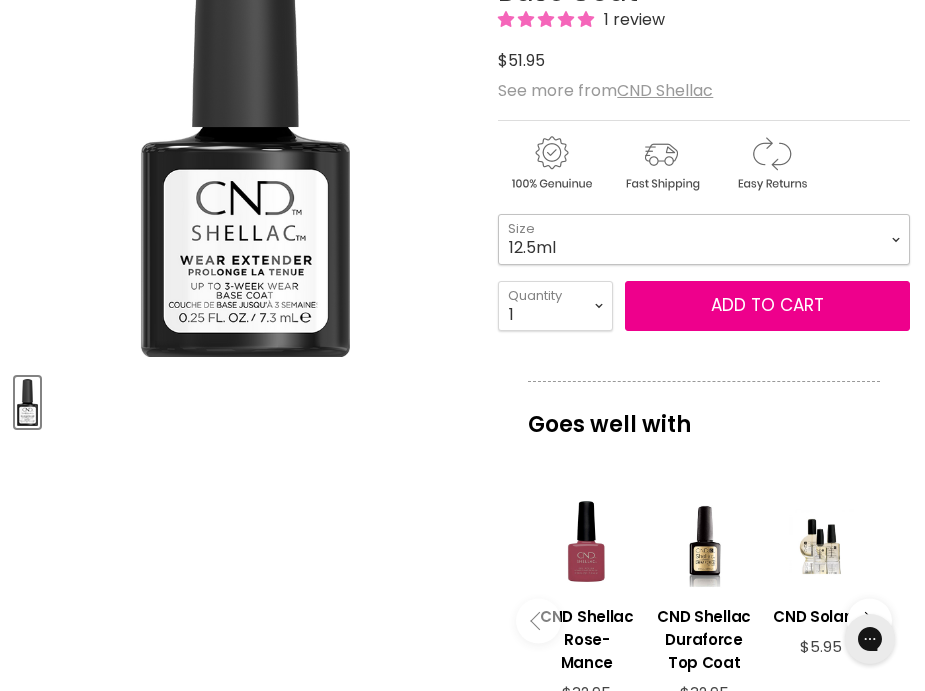 select on "7.3ml" 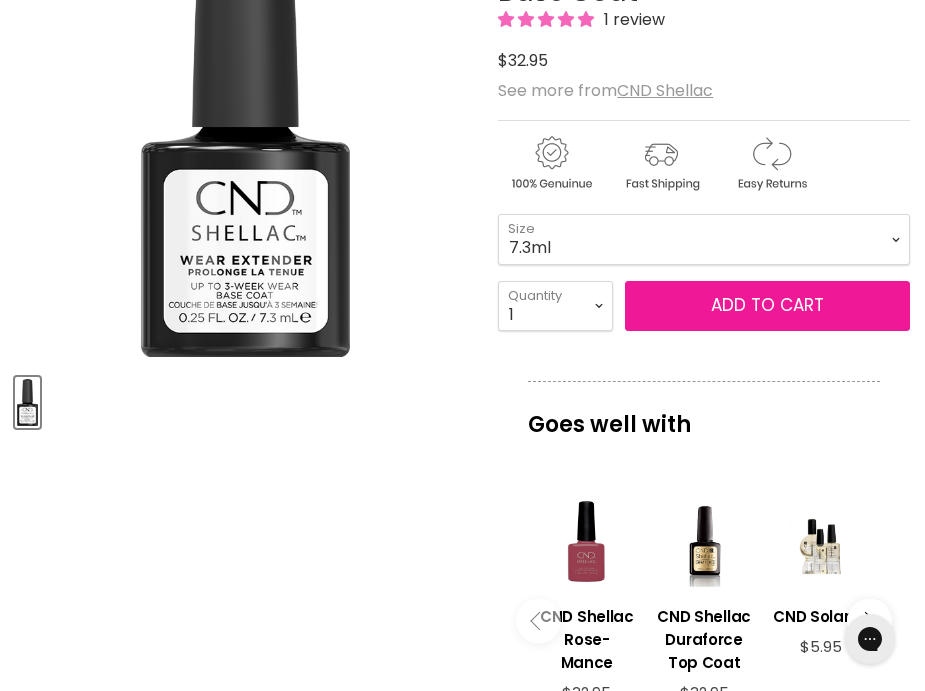 click on "Add to cart" at bounding box center [767, 306] 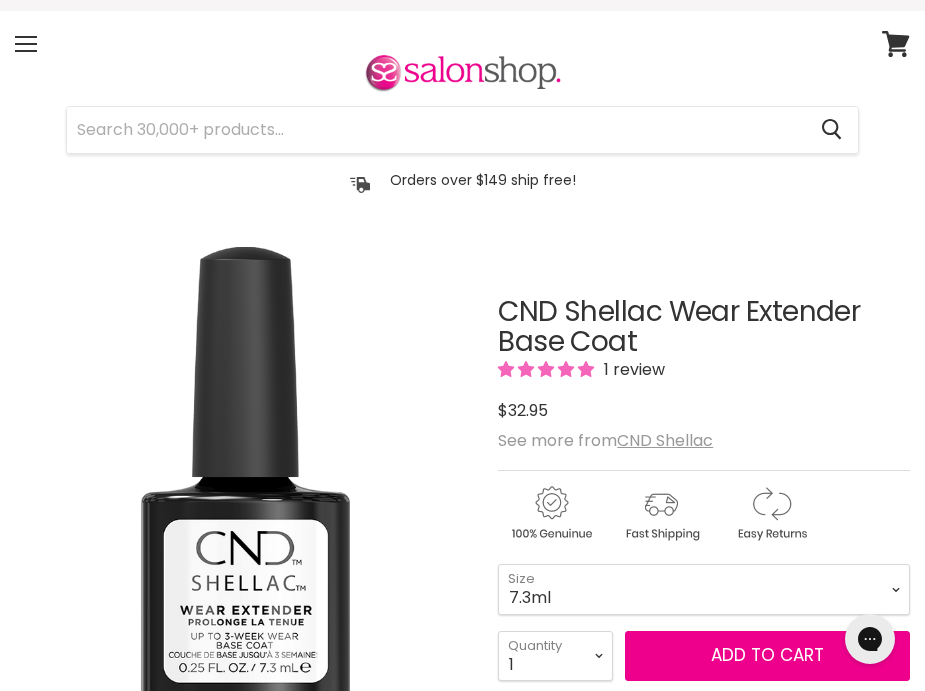 scroll, scrollTop: 0, scrollLeft: 0, axis: both 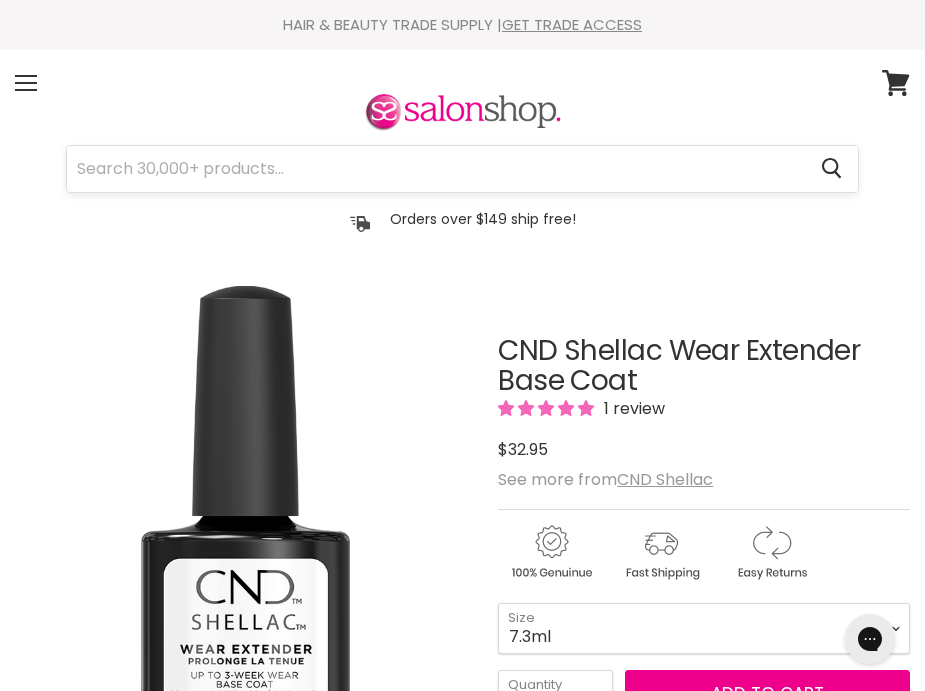 click at bounding box center [436, 169] 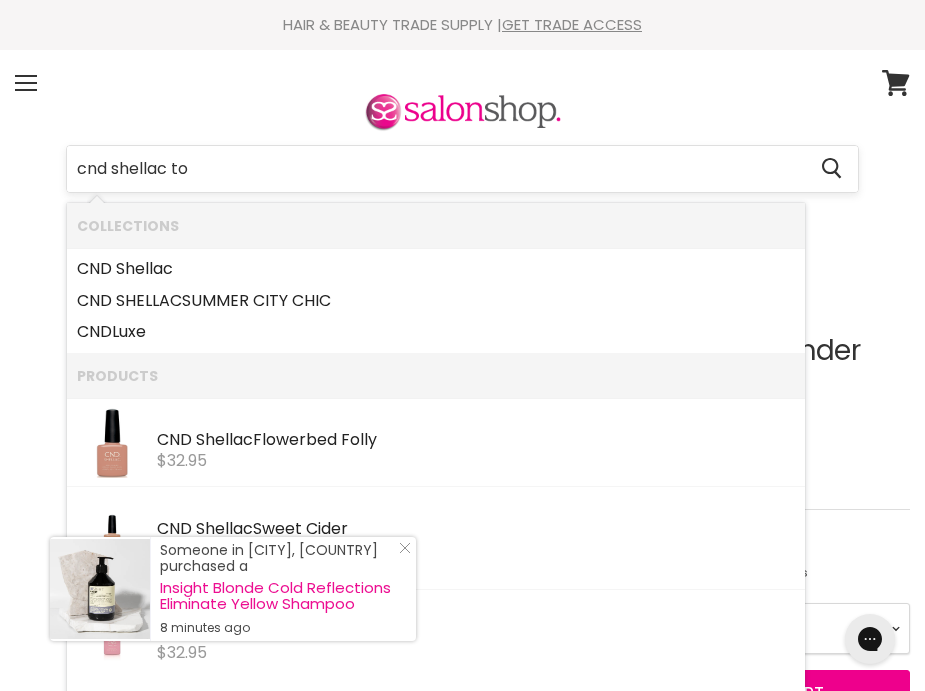 type on "cnd shellac top" 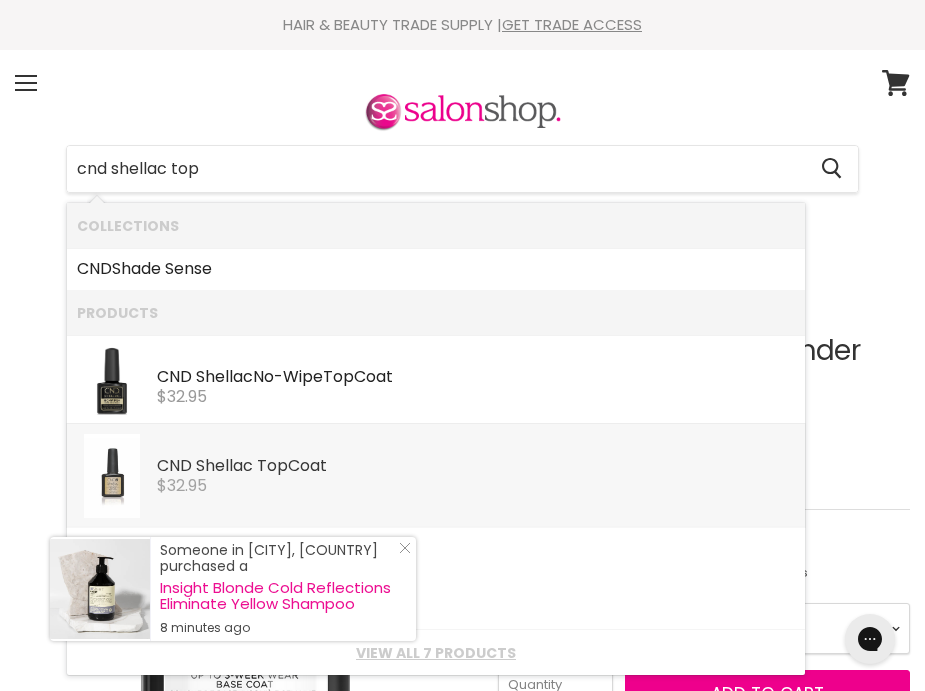 click on "$32.95" at bounding box center [476, 486] 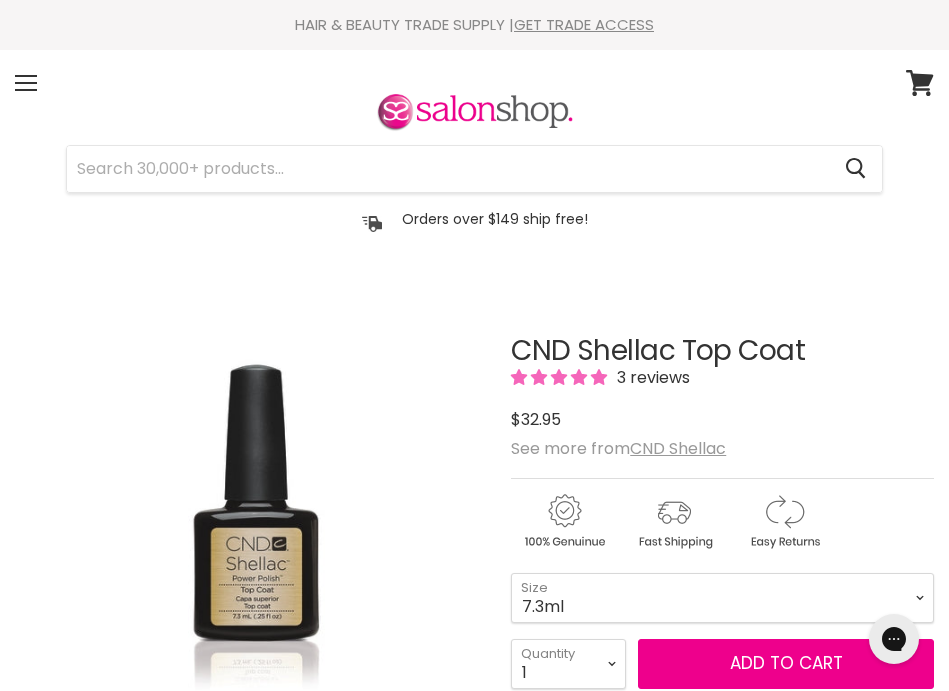 scroll, scrollTop: 0, scrollLeft: 0, axis: both 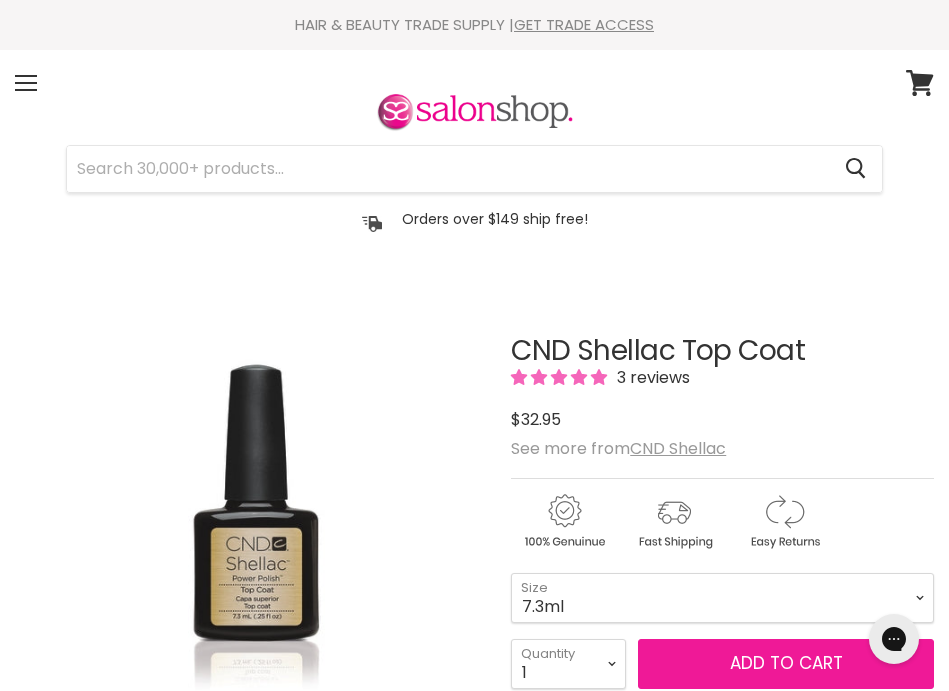 click on "Add to cart" at bounding box center (786, 663) 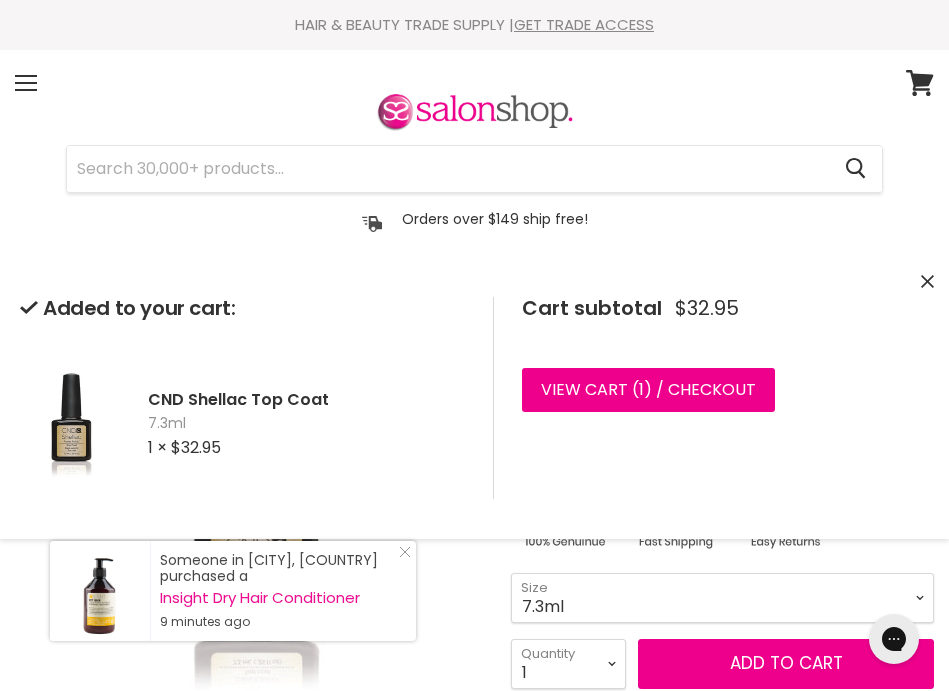 click 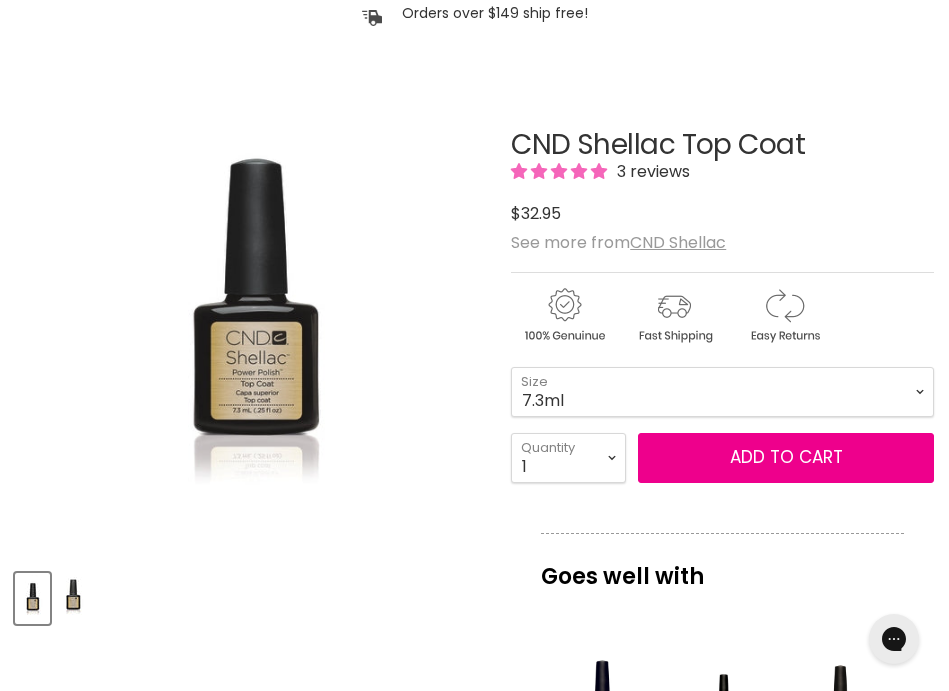 scroll, scrollTop: 0, scrollLeft: 0, axis: both 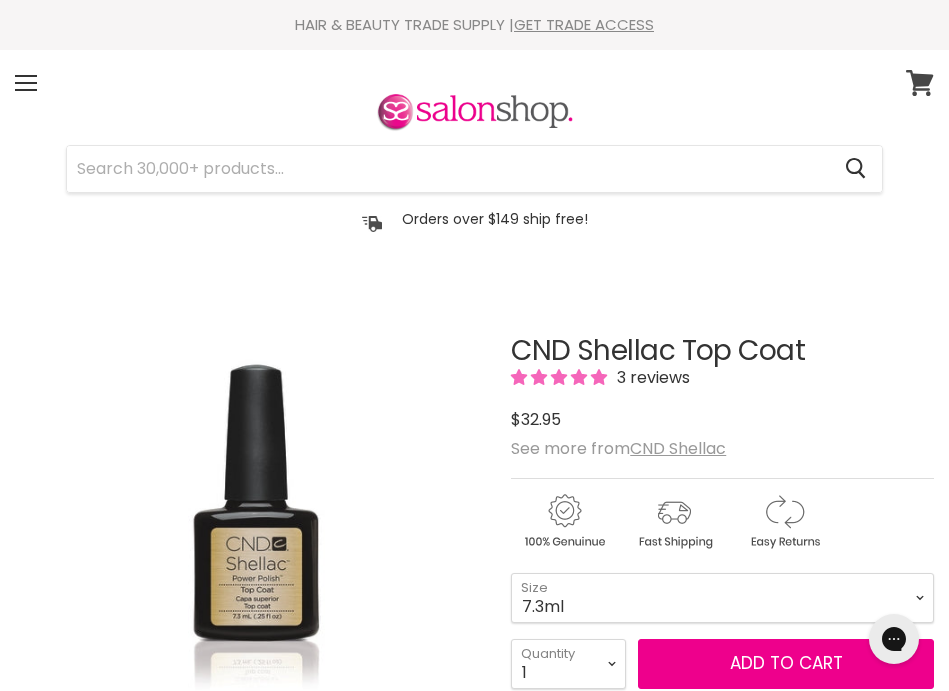 click 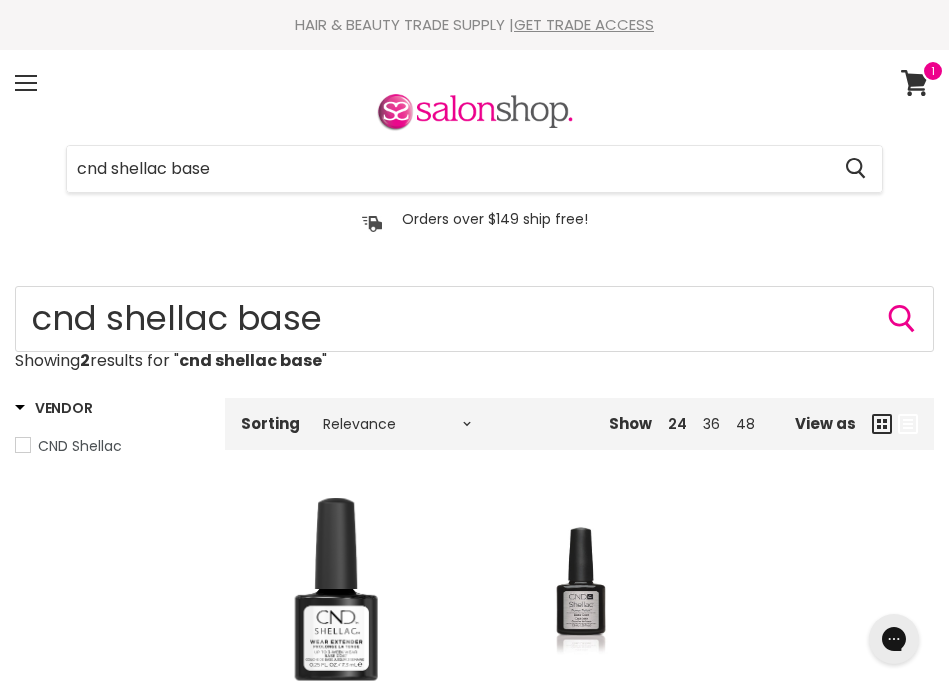 scroll, scrollTop: 0, scrollLeft: 0, axis: both 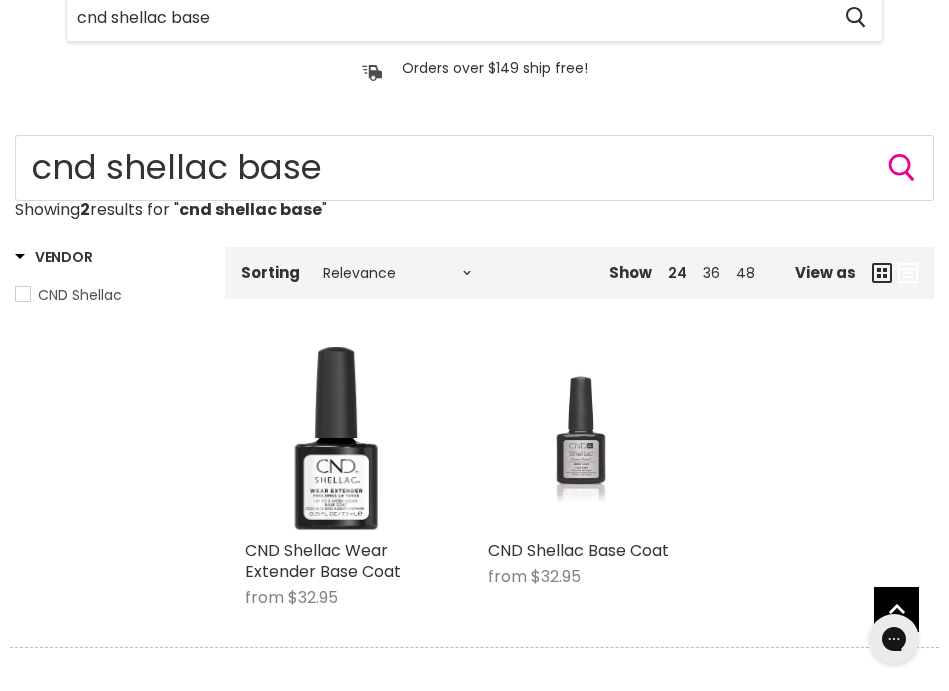 click at bounding box center (580, 438) 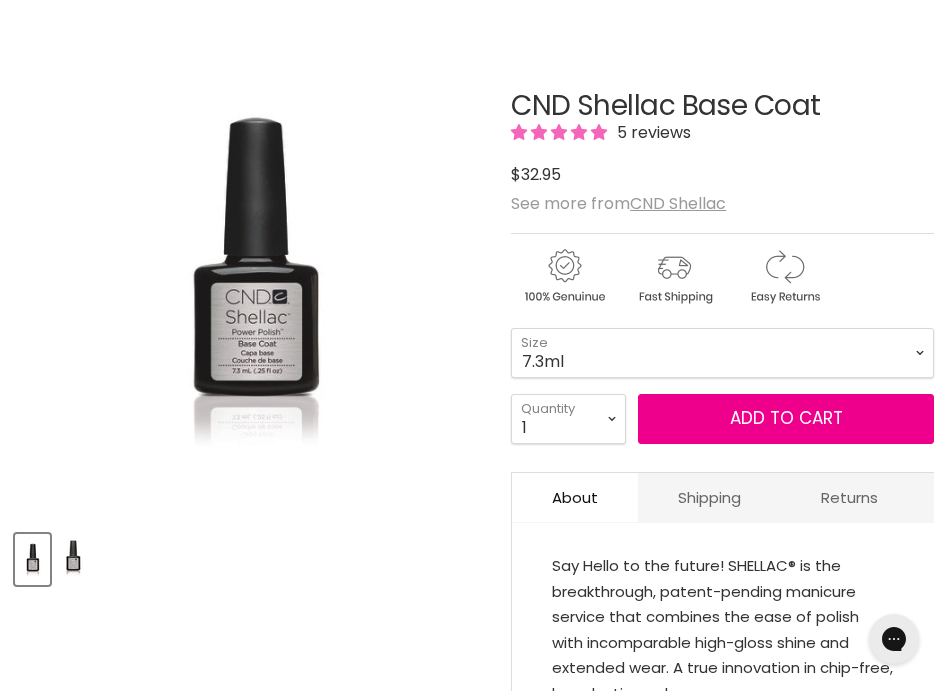 scroll, scrollTop: 0, scrollLeft: 0, axis: both 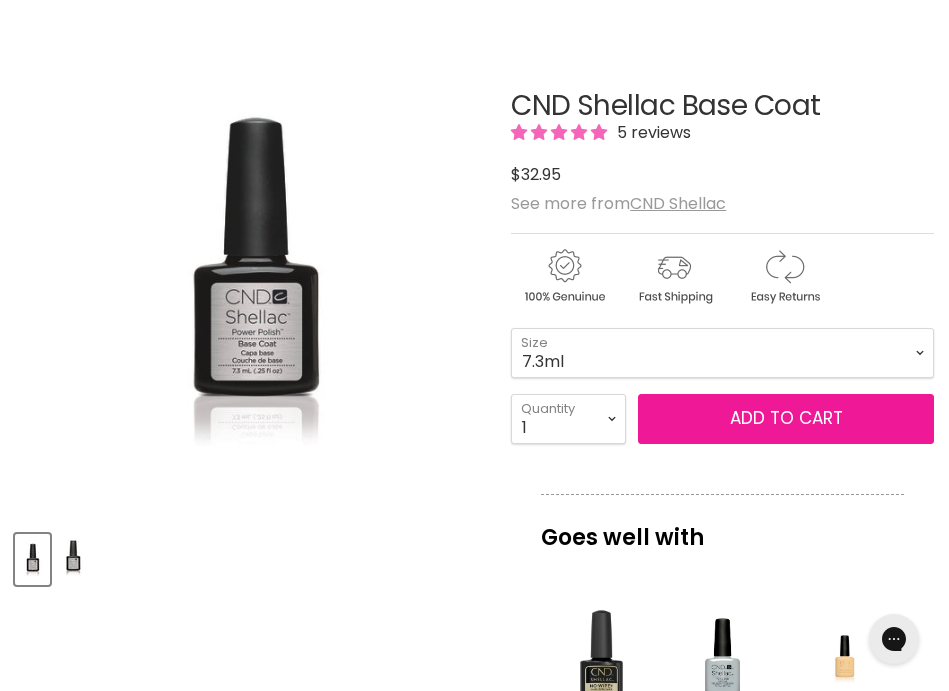 click on "Add to cart" at bounding box center (786, 419) 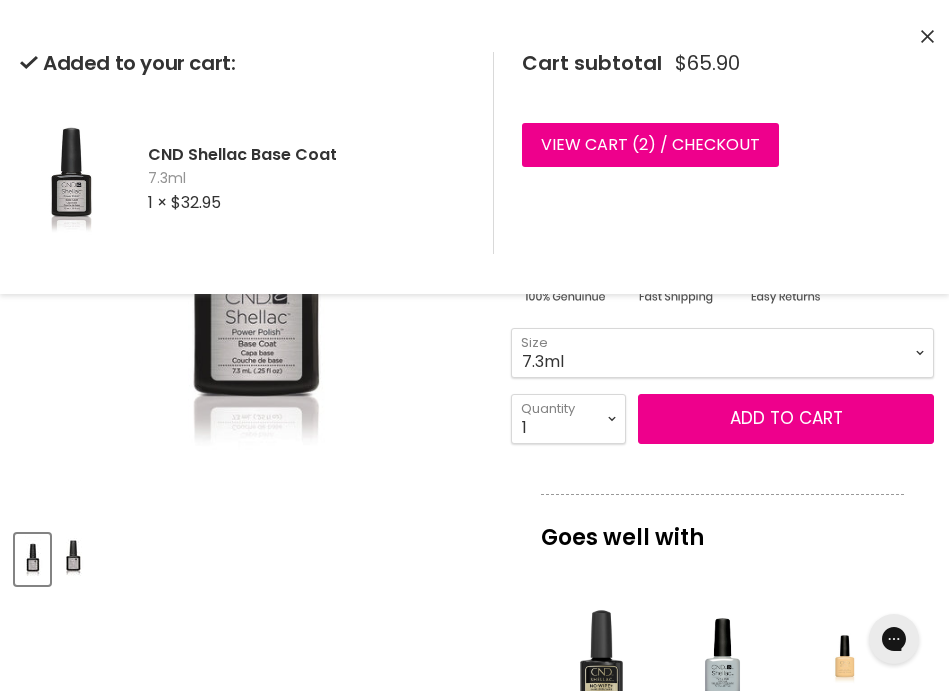 click on "Click or scroll to zoom
Tap or pinch to zoom
Click or scroll to zoom" at bounding box center (474, 689) 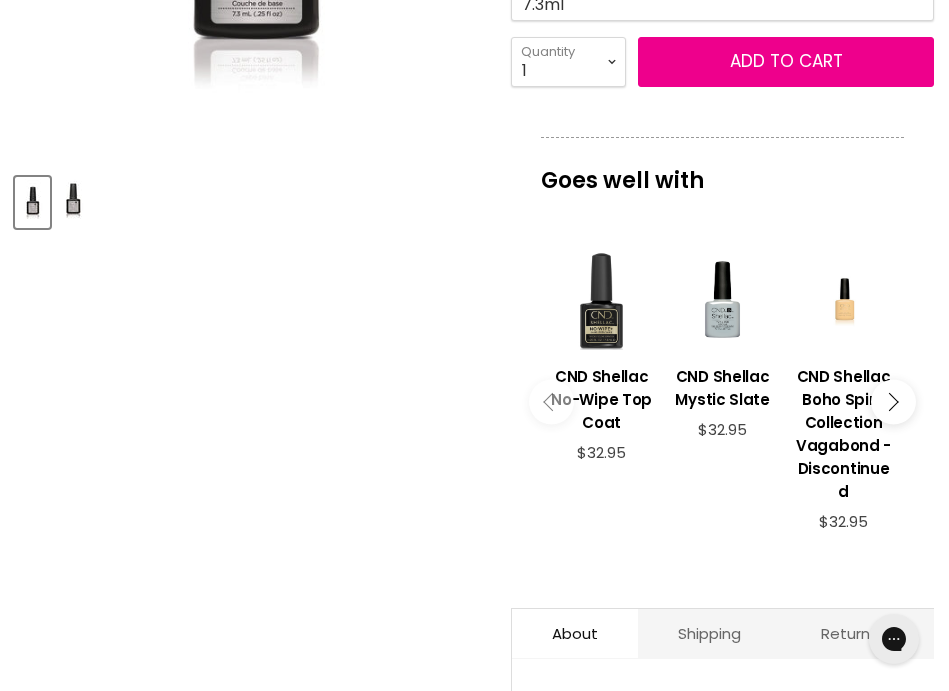 scroll, scrollTop: 606, scrollLeft: 0, axis: vertical 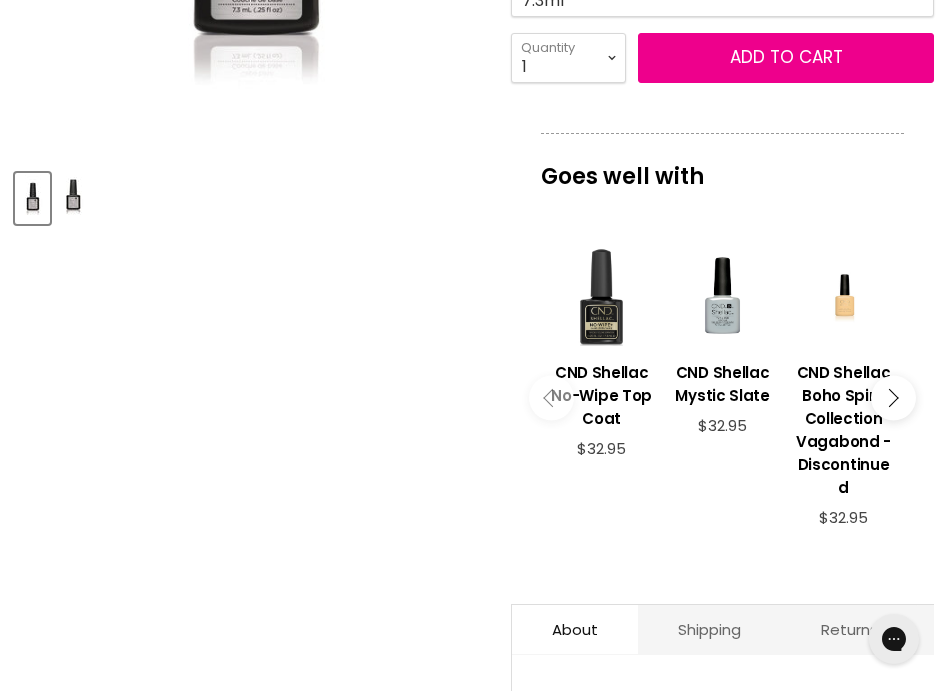 click at bounding box center [893, 397] 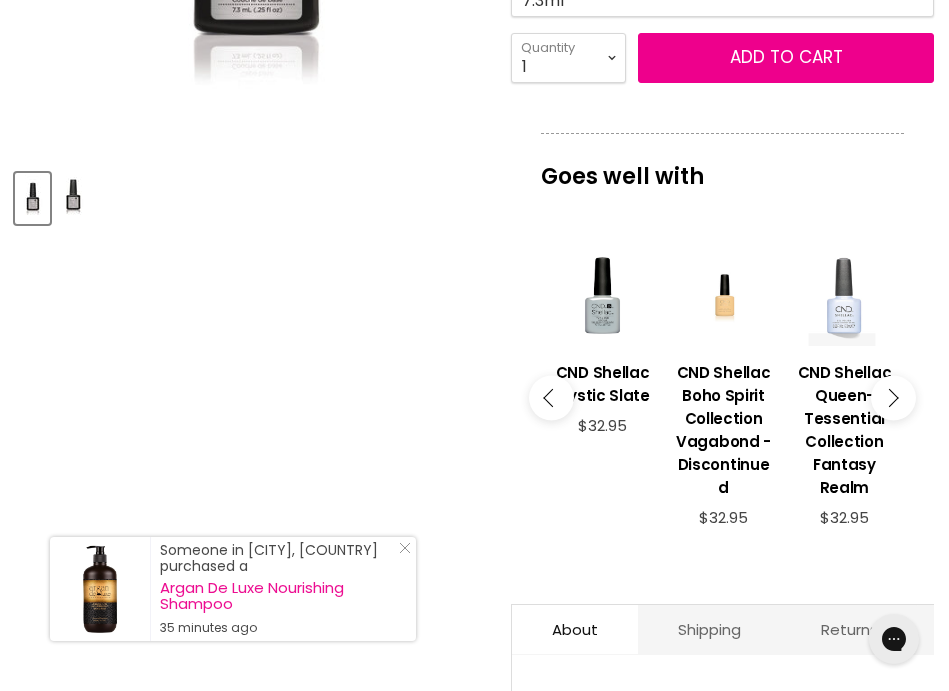 click at bounding box center (844, 295) 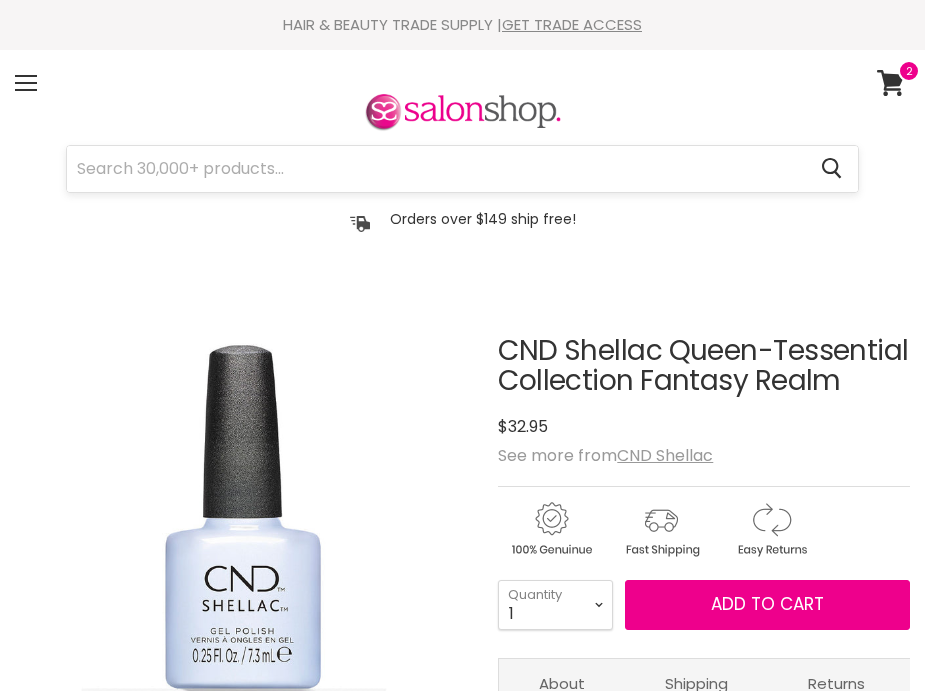 scroll, scrollTop: 0, scrollLeft: 0, axis: both 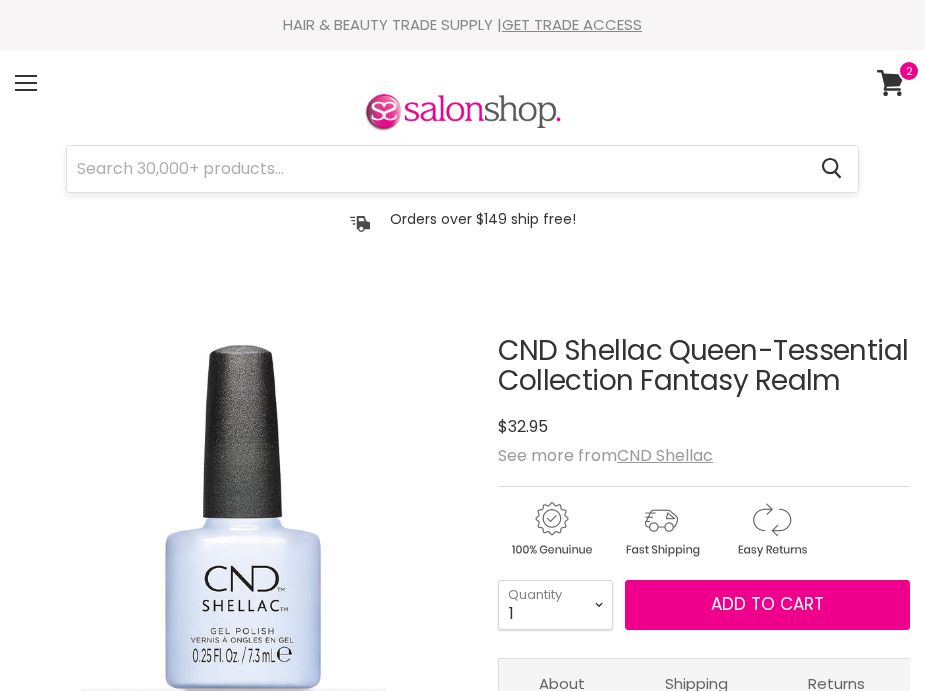 click at bounding box center (436, 169) 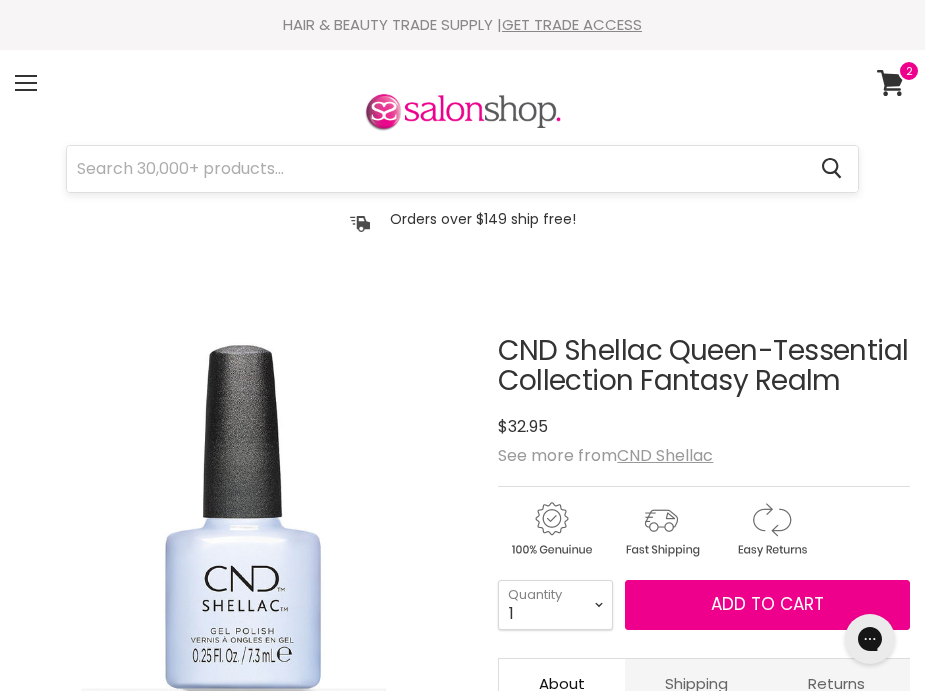 scroll, scrollTop: 0, scrollLeft: 0, axis: both 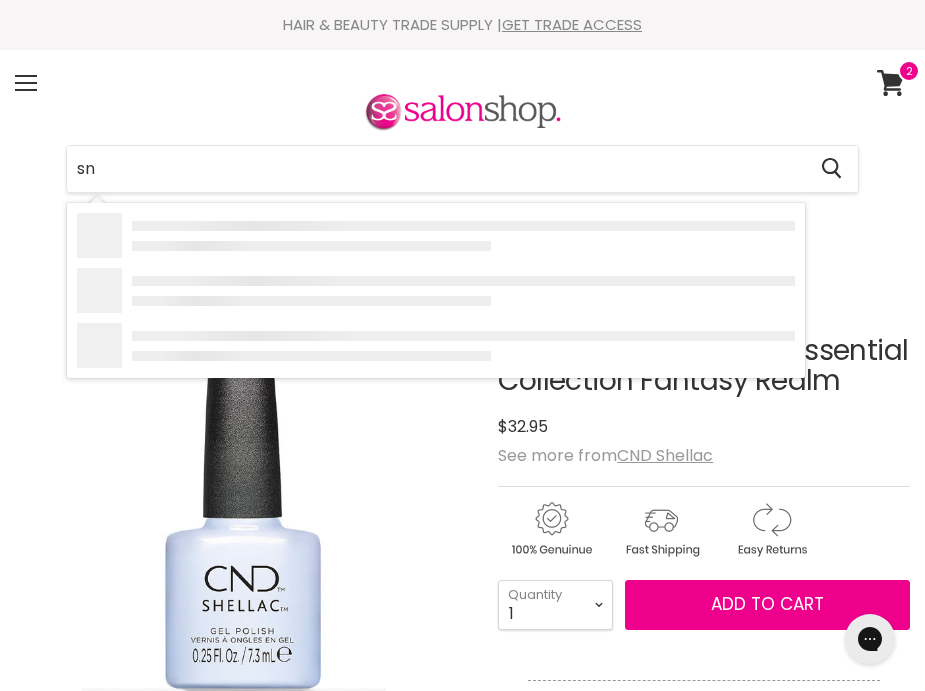type on "sns" 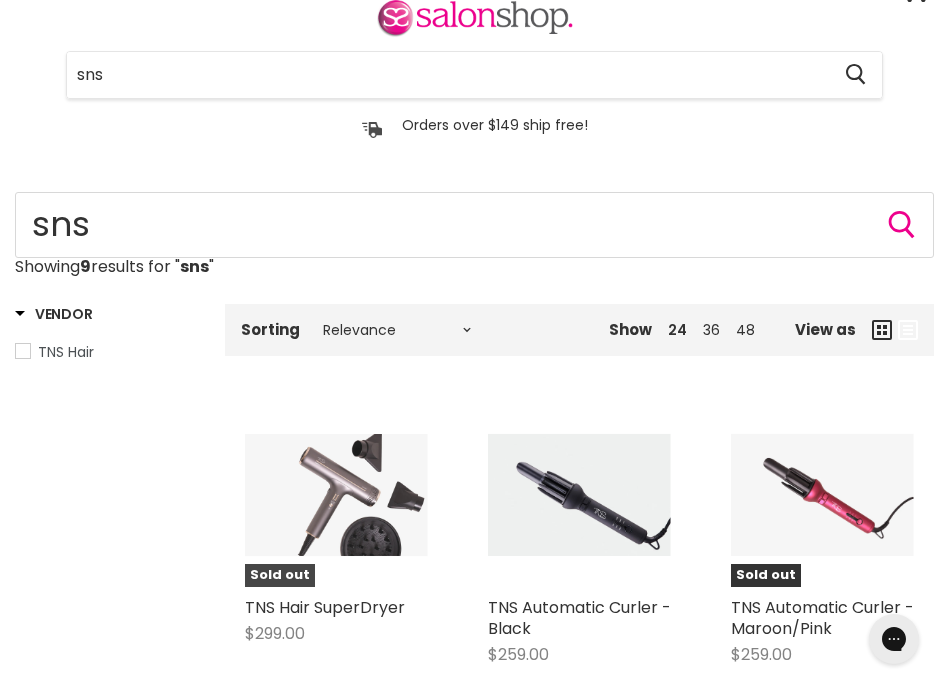 scroll, scrollTop: 0, scrollLeft: 0, axis: both 